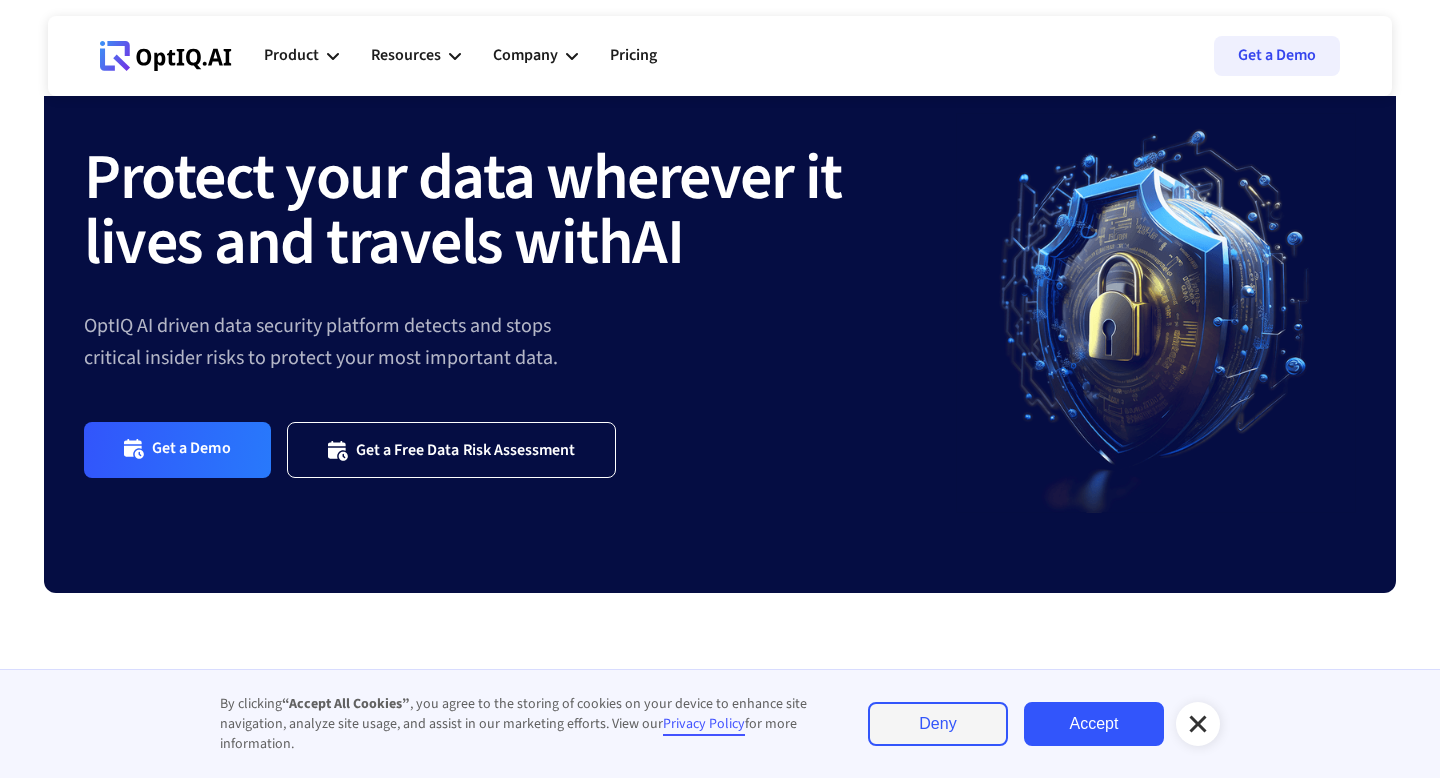 scroll, scrollTop: 109, scrollLeft: 0, axis: vertical 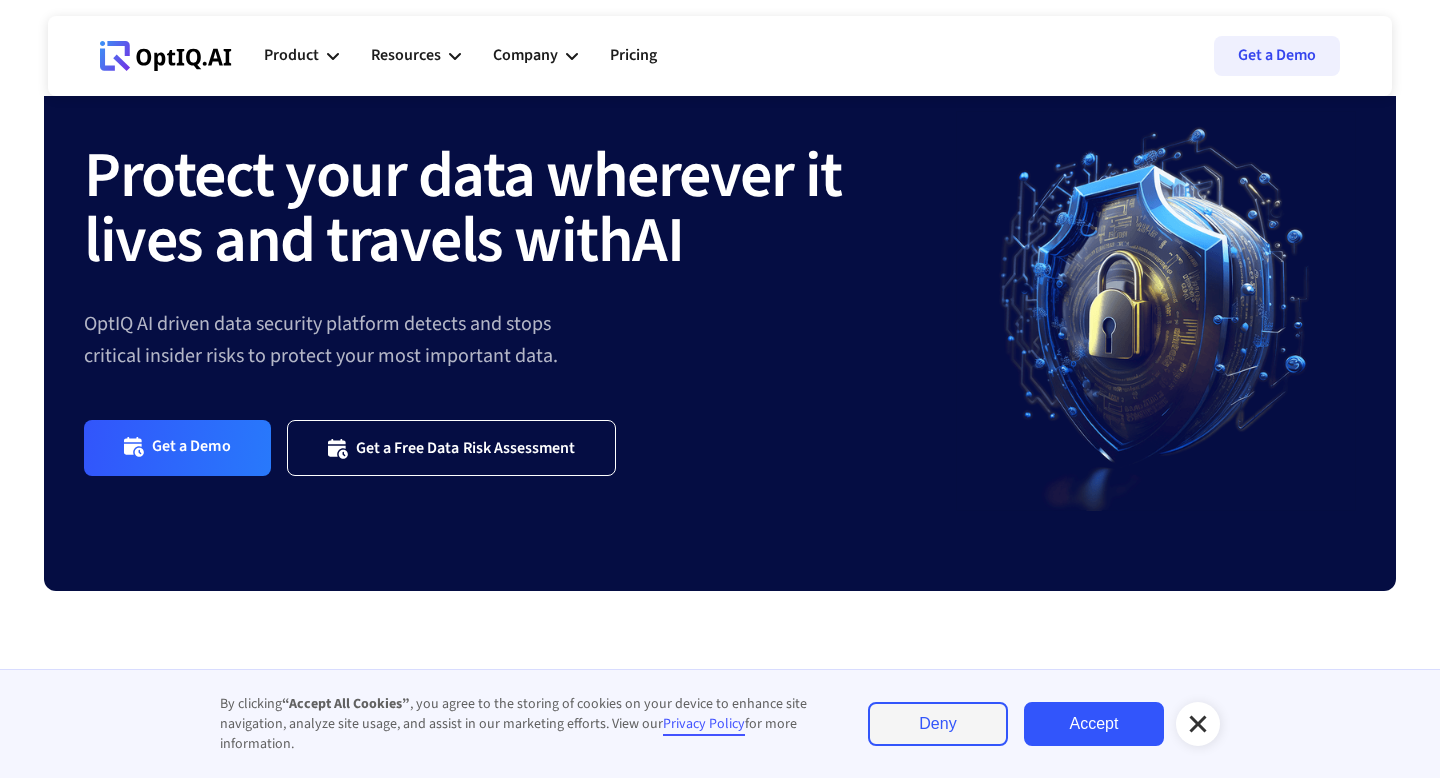 click on "Deny" at bounding box center [938, 724] 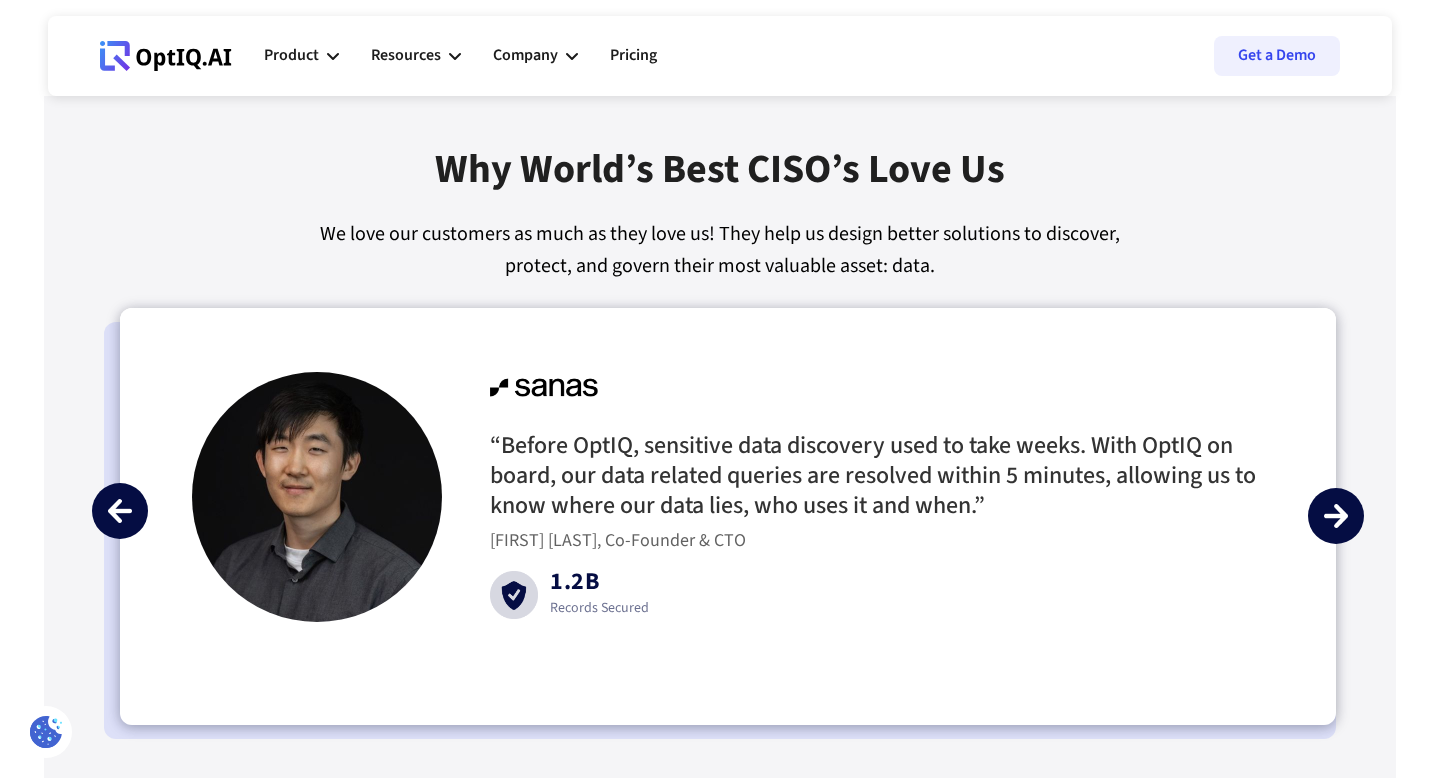 scroll, scrollTop: 4602, scrollLeft: 0, axis: vertical 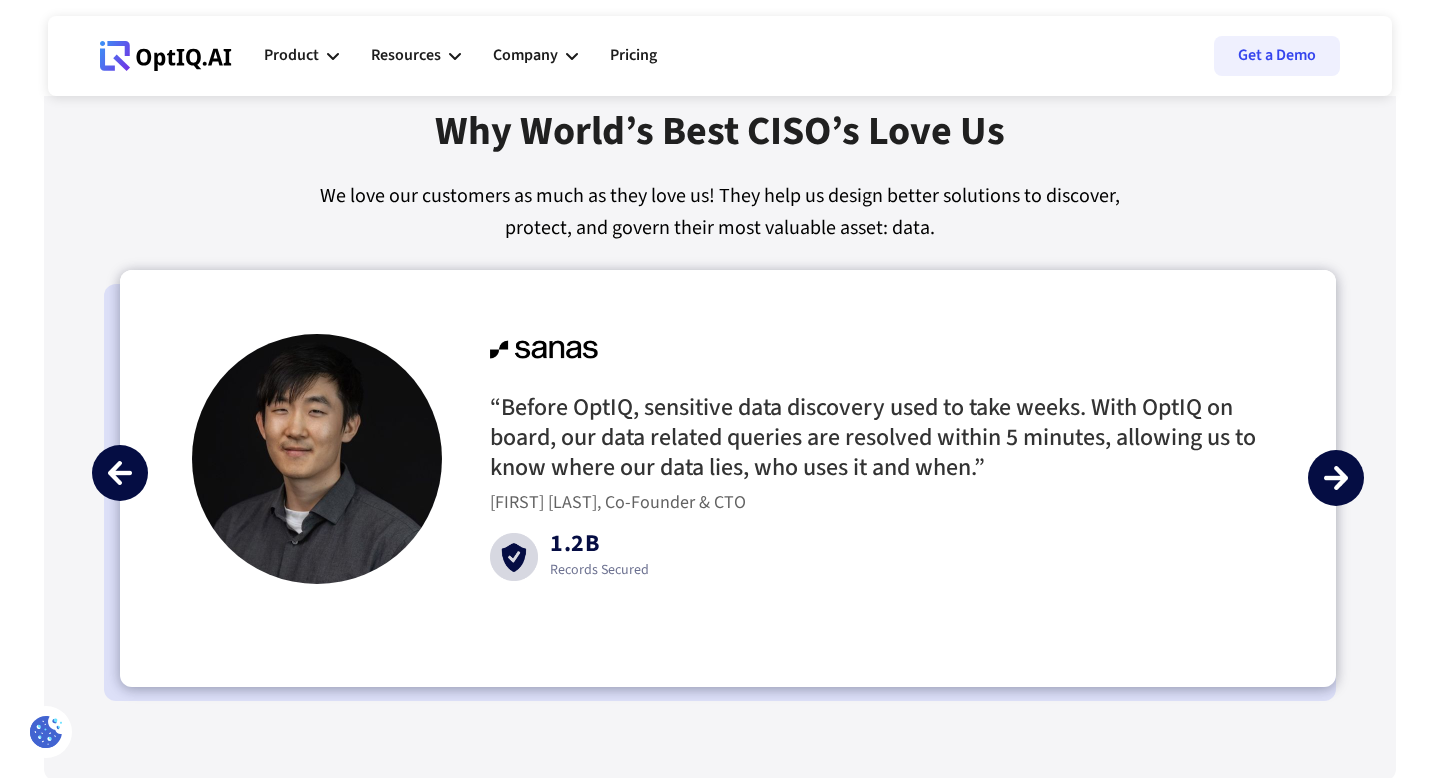 click at bounding box center (1336, 478) 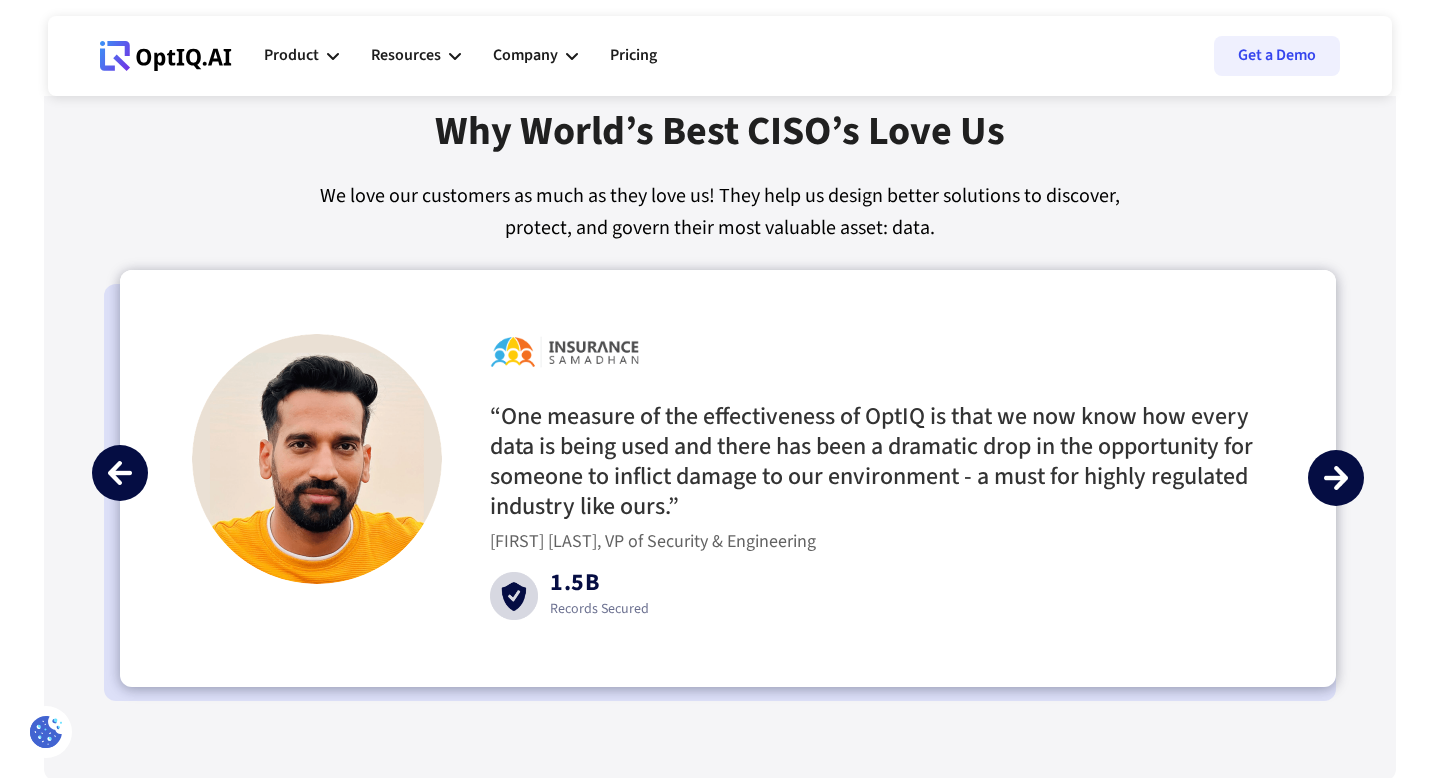 click at bounding box center (120, 473) 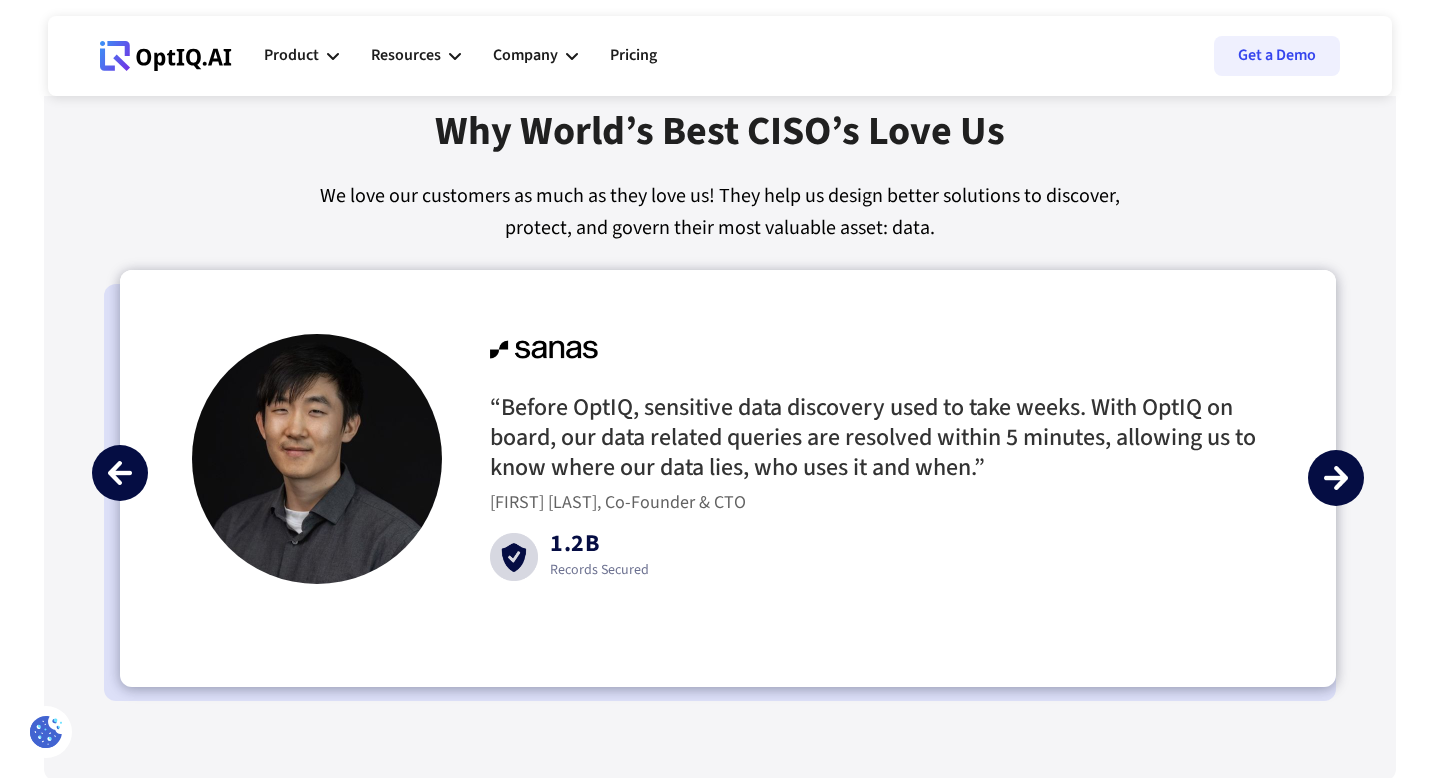 click at bounding box center (1336, 478) 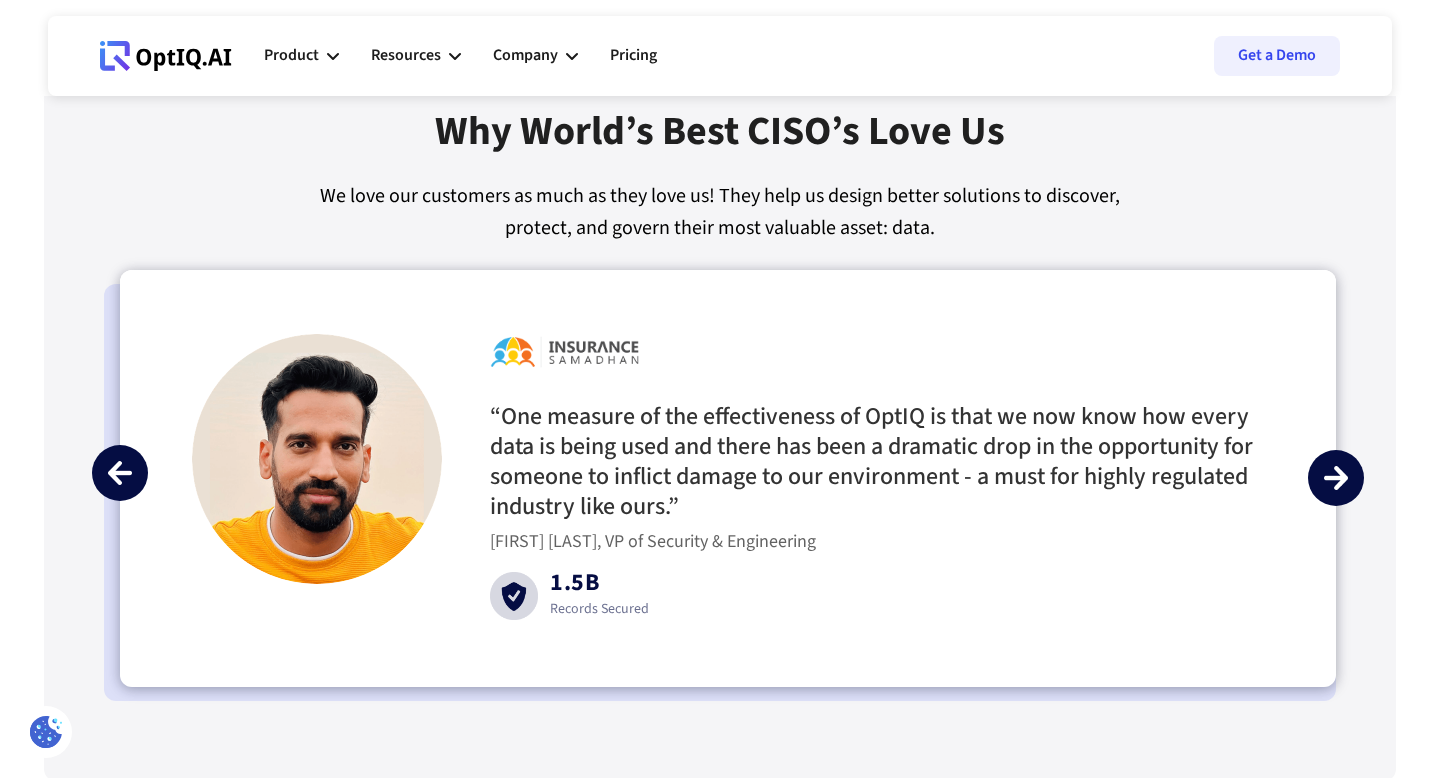 click at bounding box center [1336, 478] 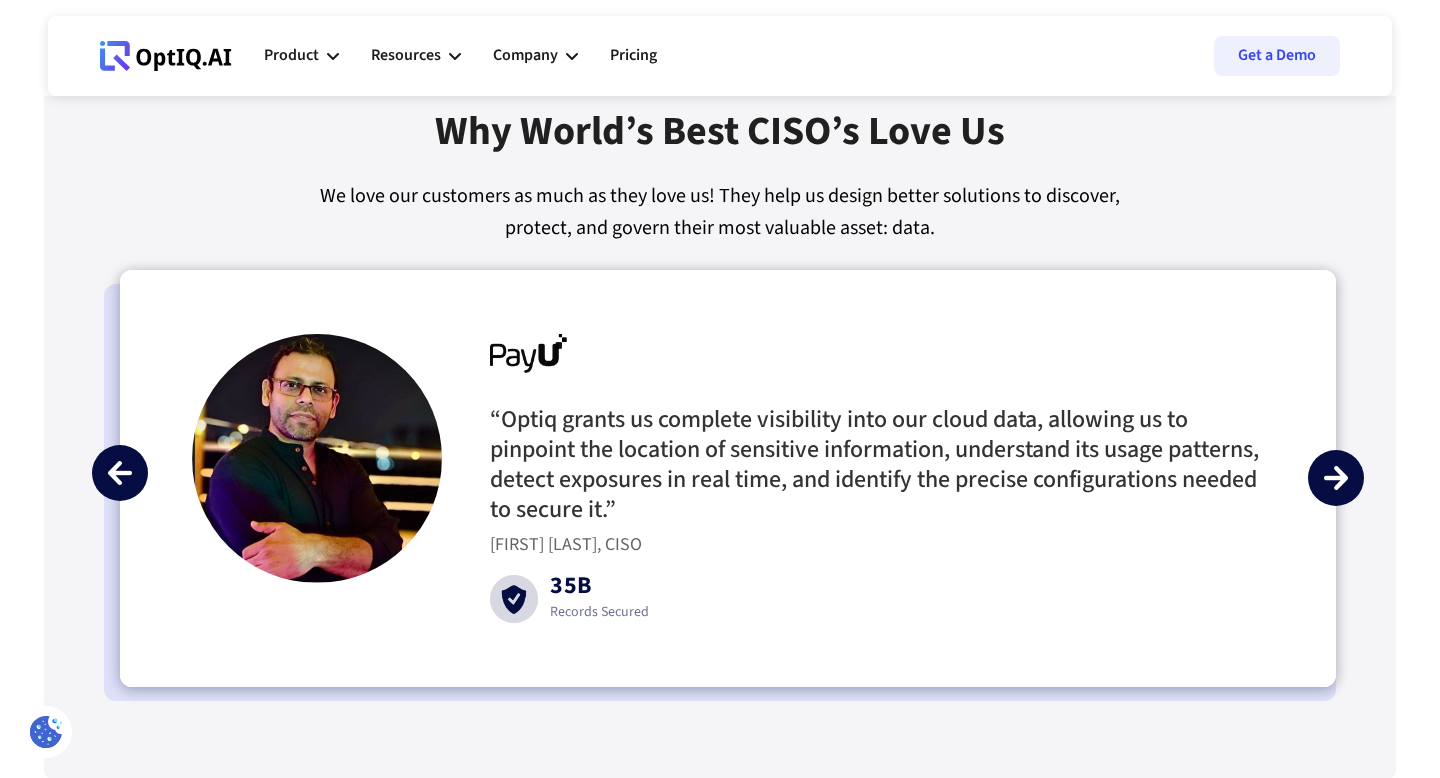 click at bounding box center (1336, 478) 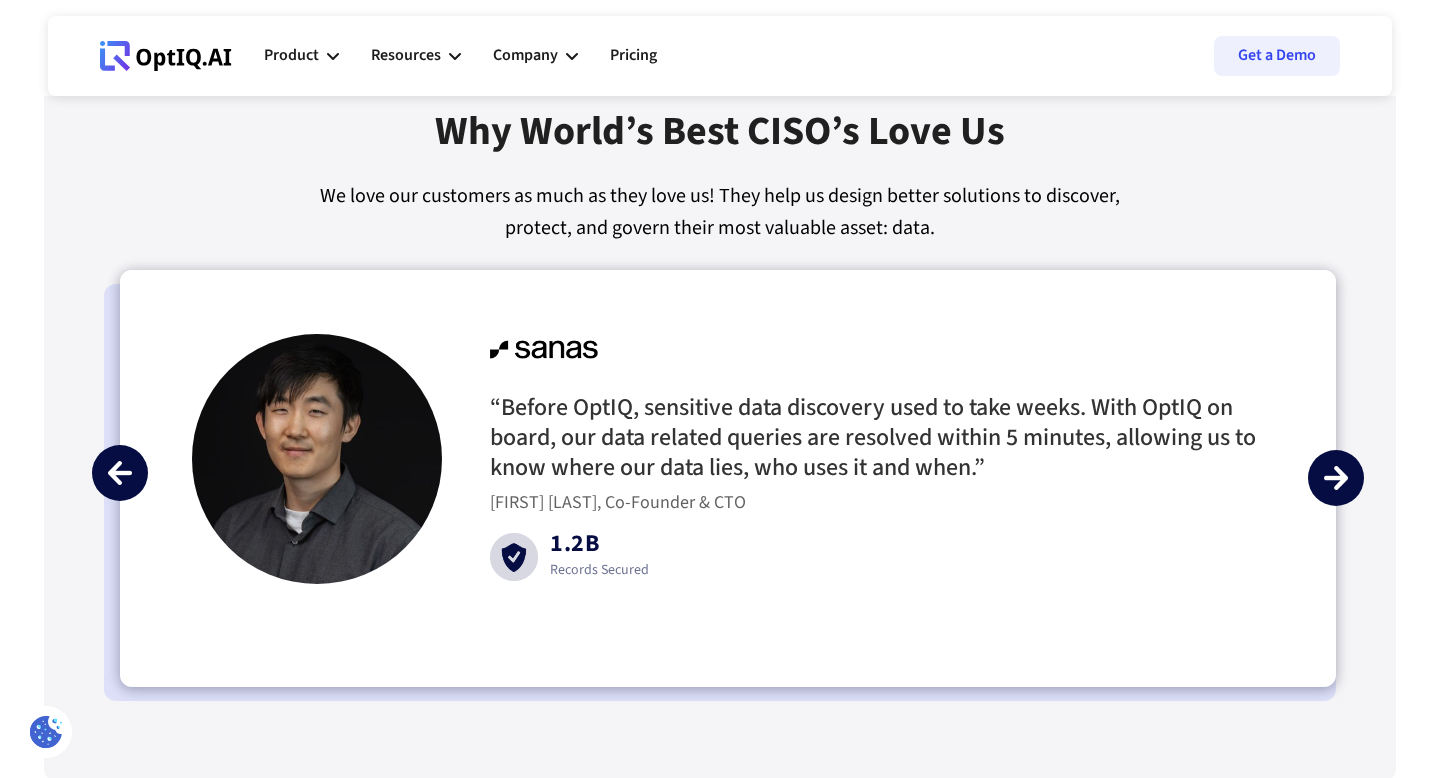 click at bounding box center (1336, 478) 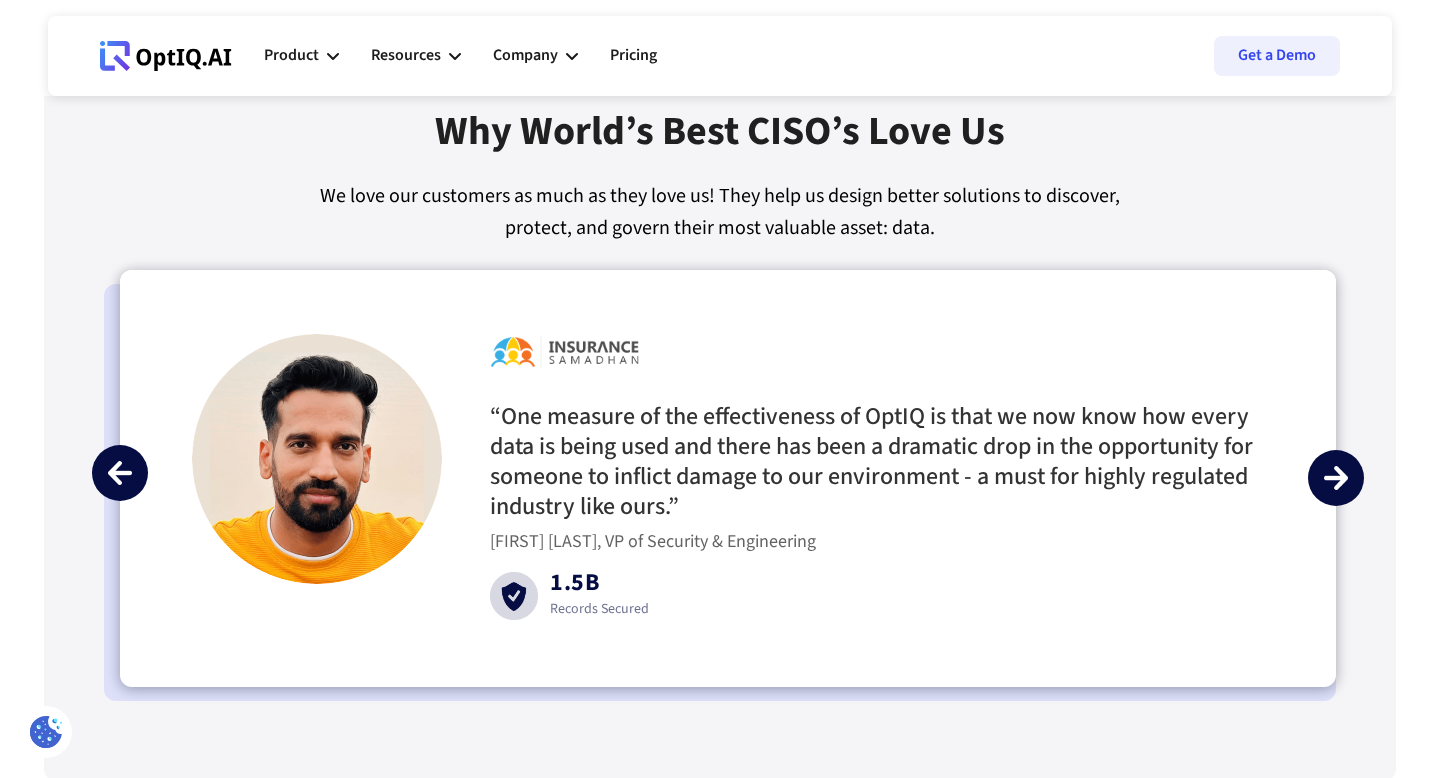 click at bounding box center [1336, 478] 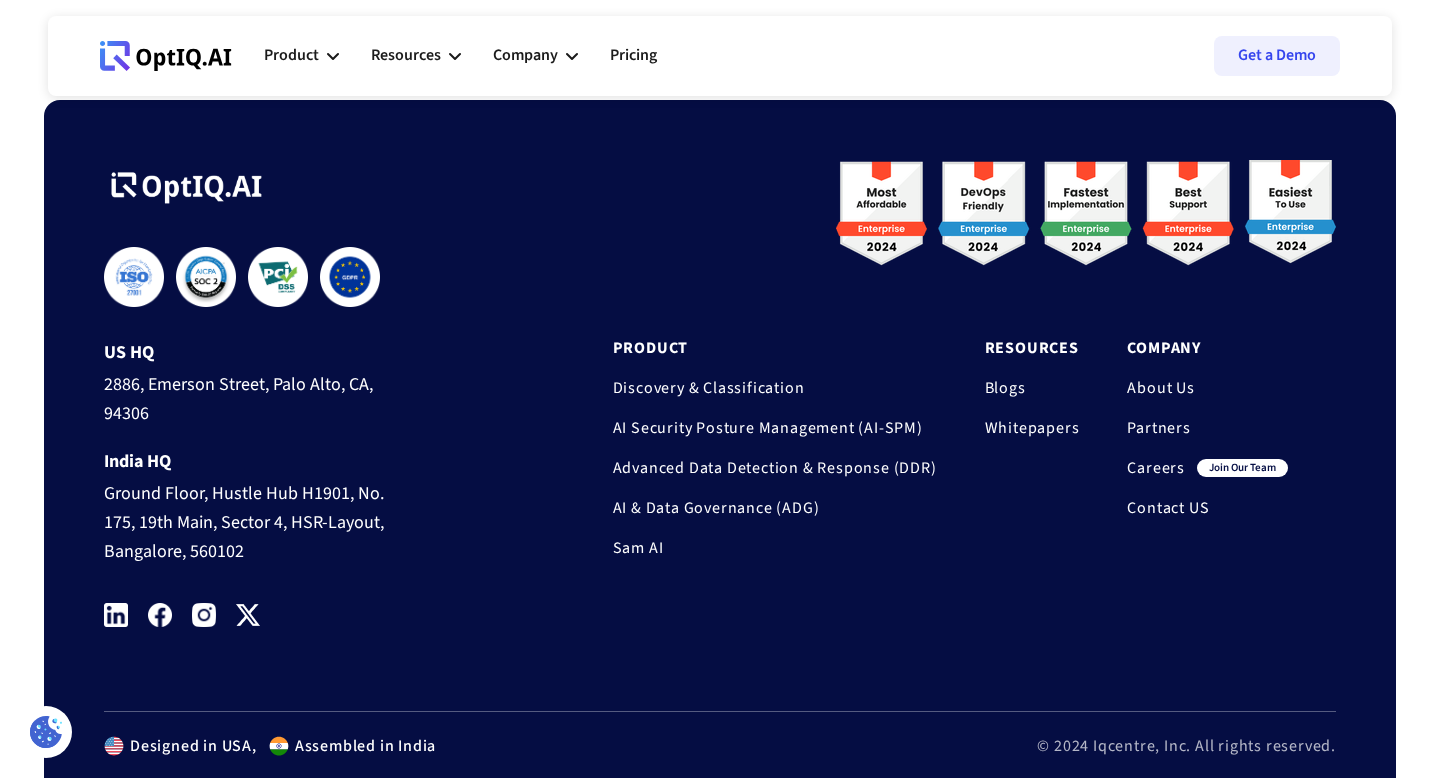 scroll, scrollTop: 6717, scrollLeft: 0, axis: vertical 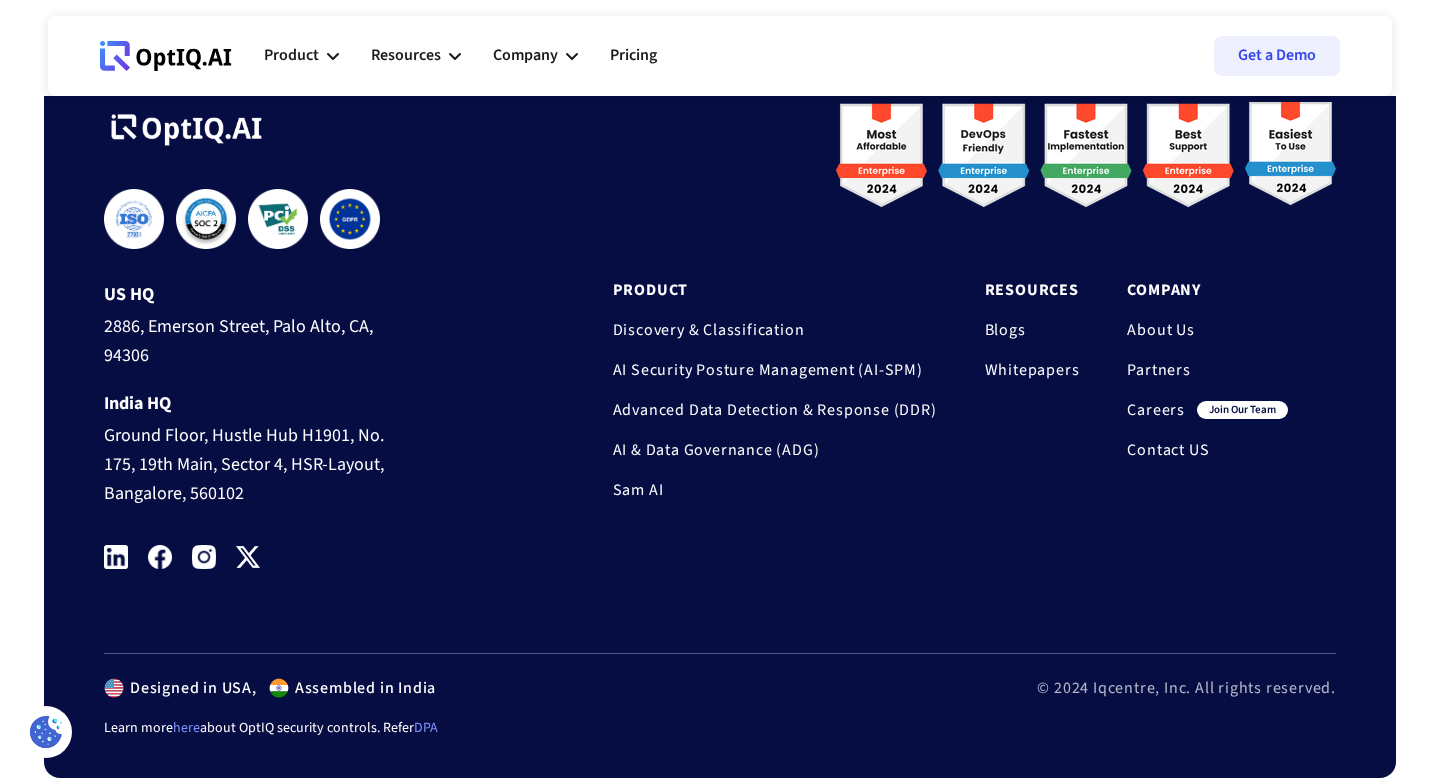 click at bounding box center [116, 557] 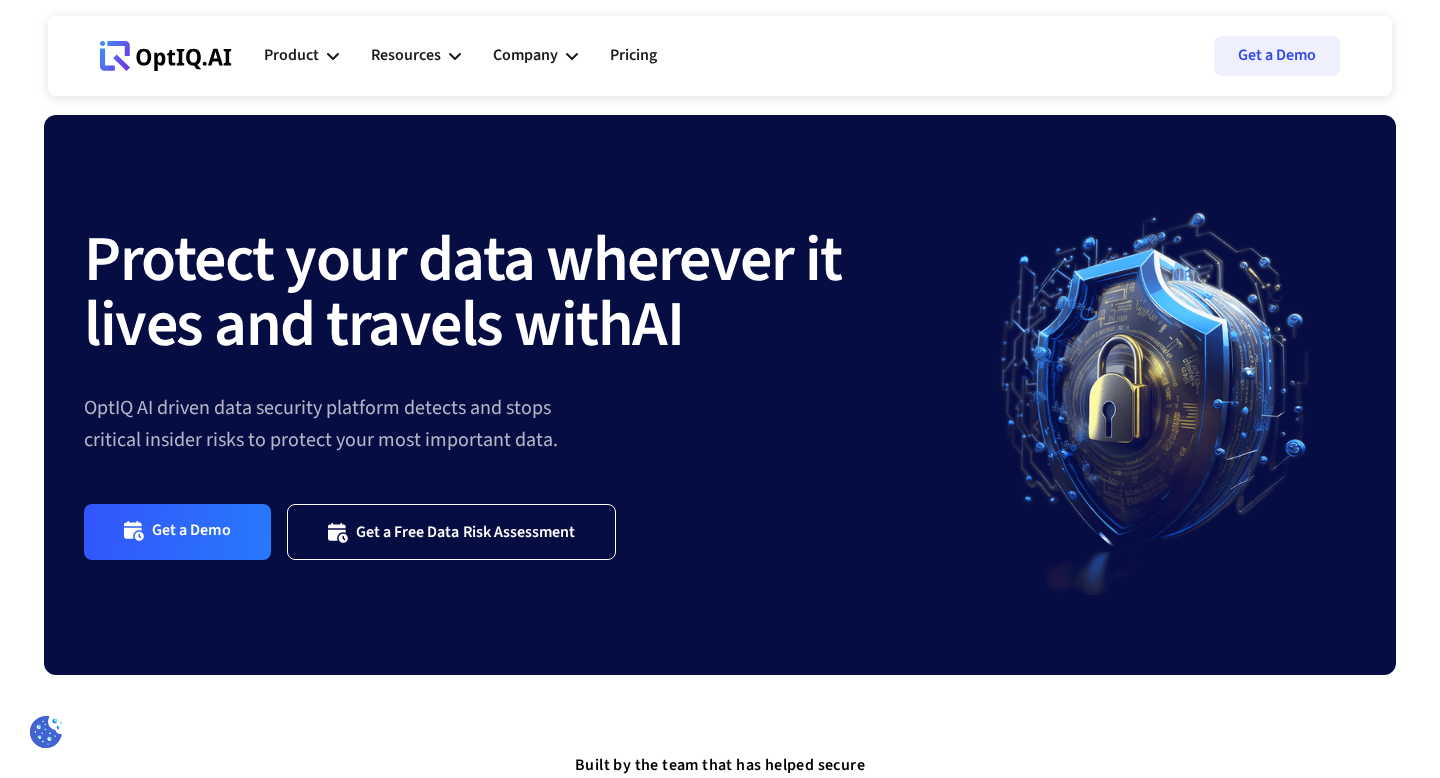 scroll, scrollTop: 0, scrollLeft: 0, axis: both 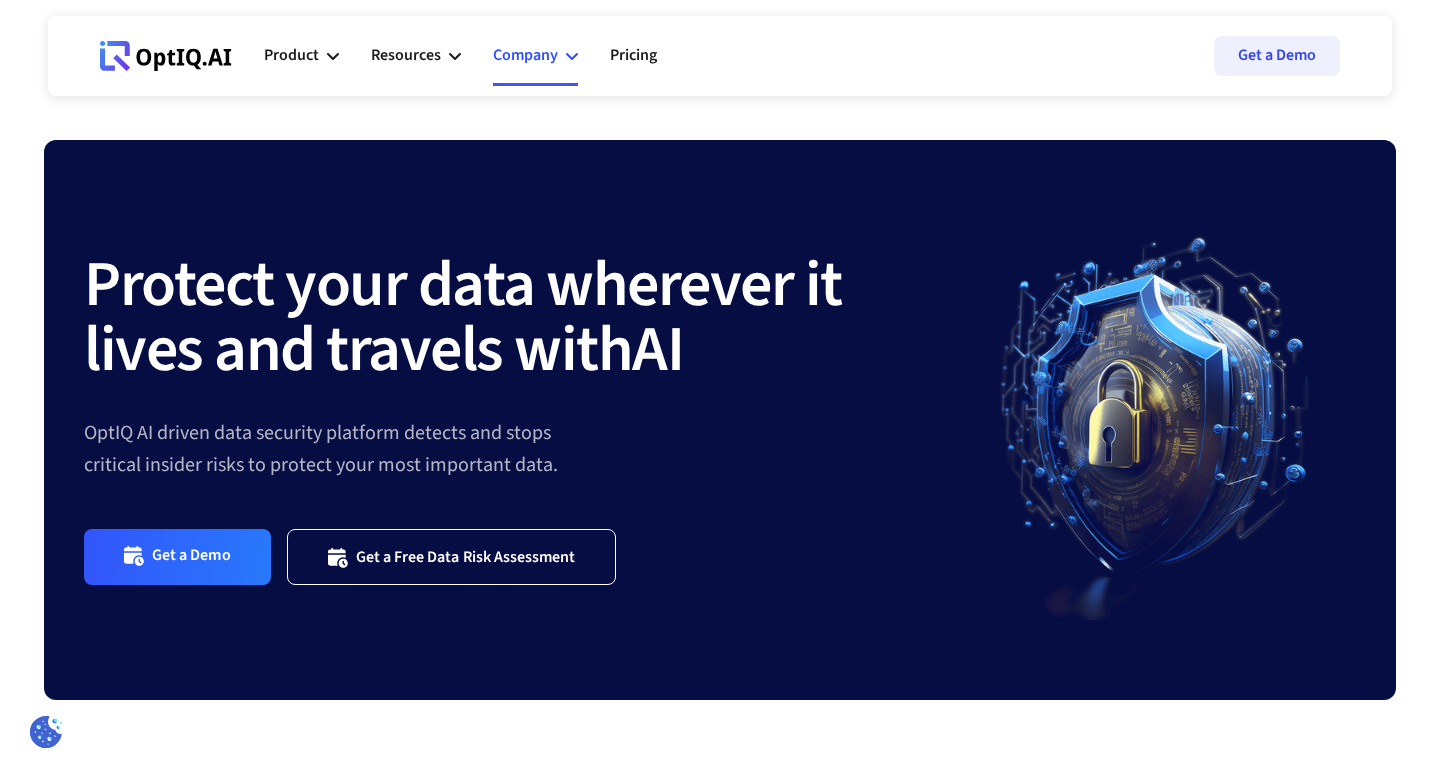 click on "Company" at bounding box center (535, 56) 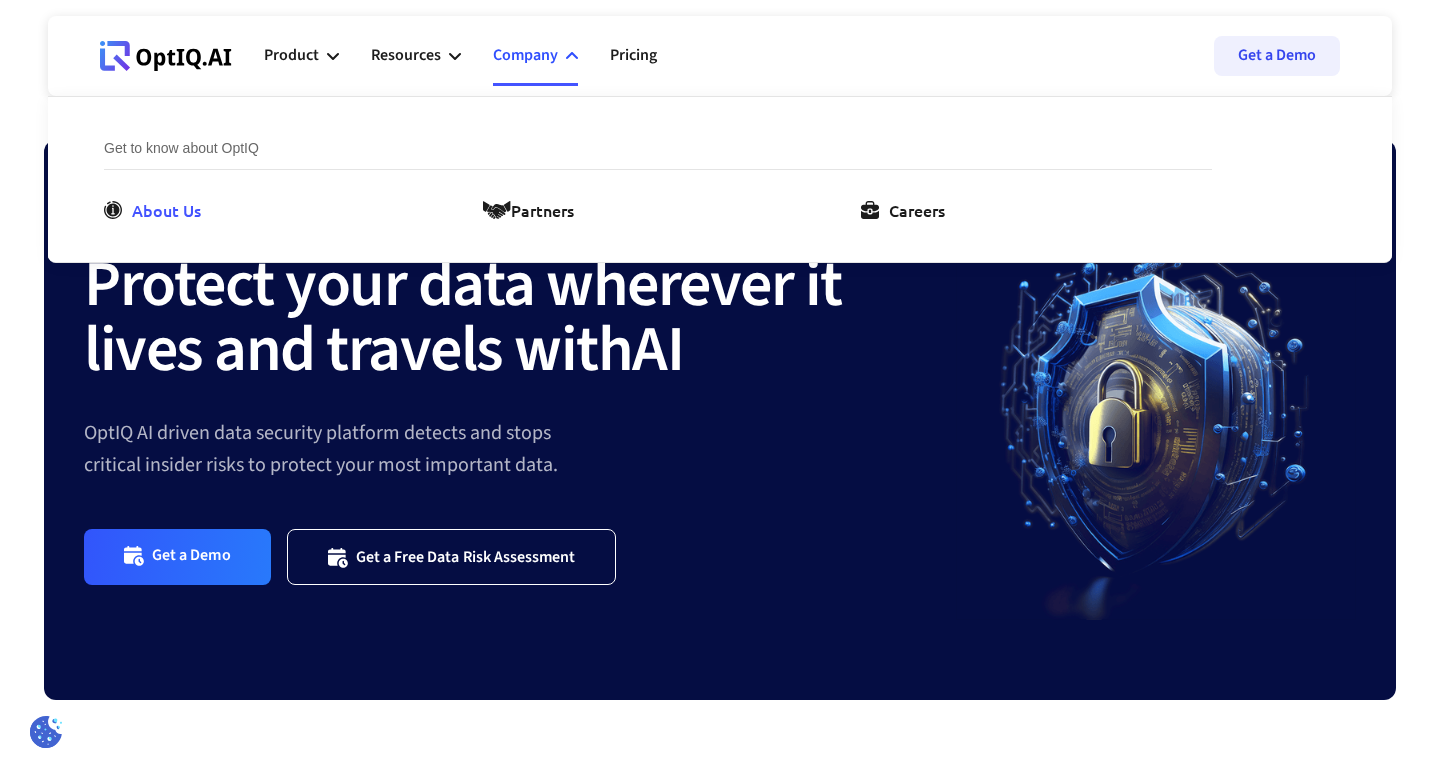click on "About Us" at bounding box center (166, 210) 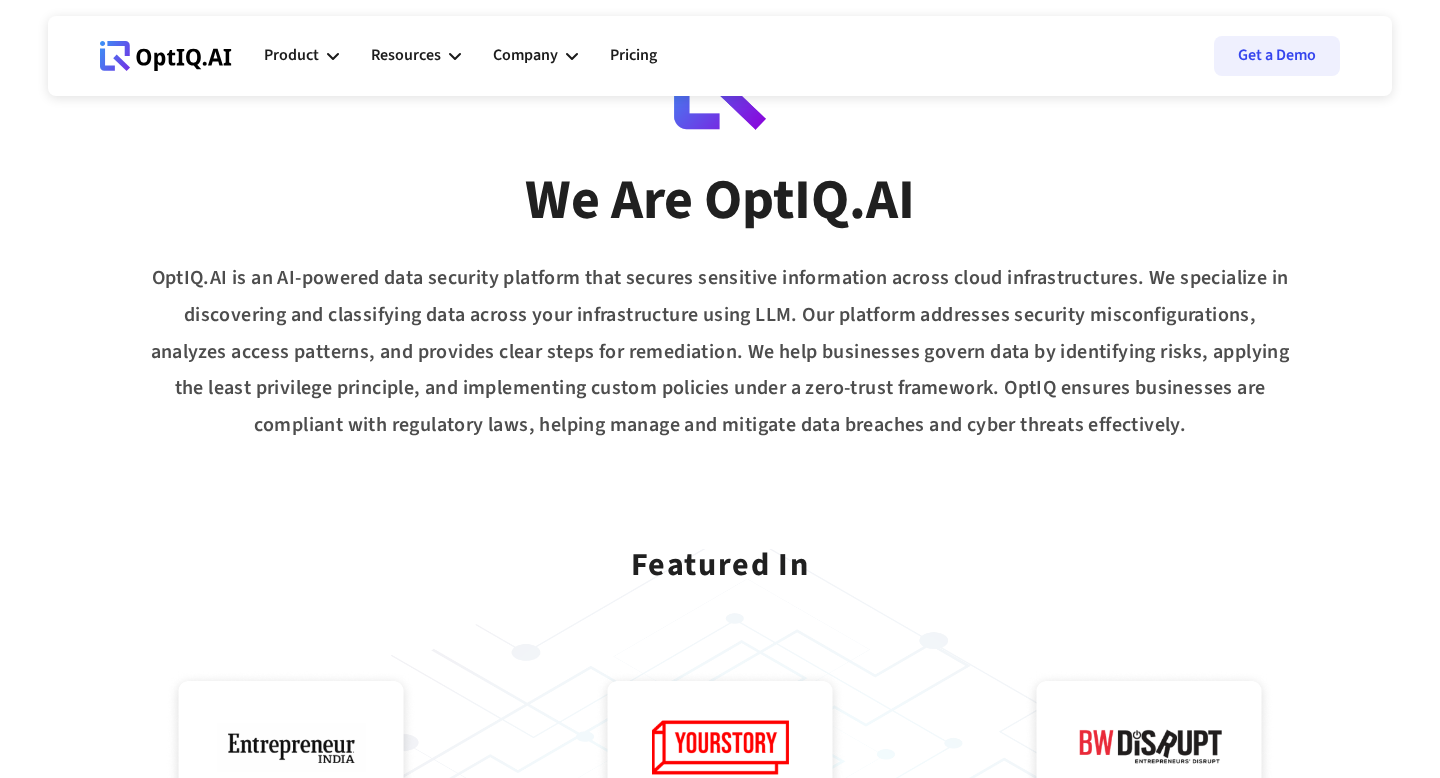 scroll, scrollTop: 84, scrollLeft: 0, axis: vertical 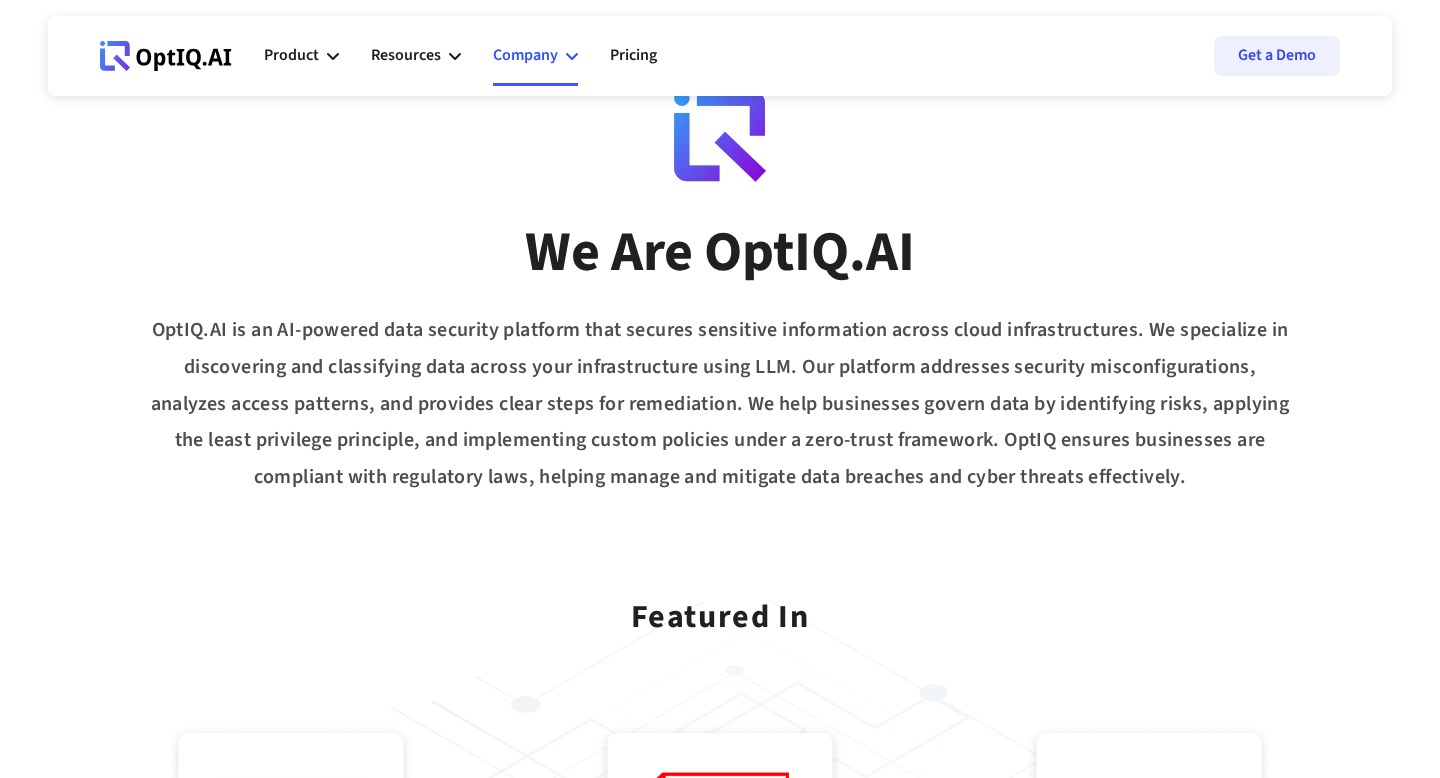click on "Company" at bounding box center [525, 55] 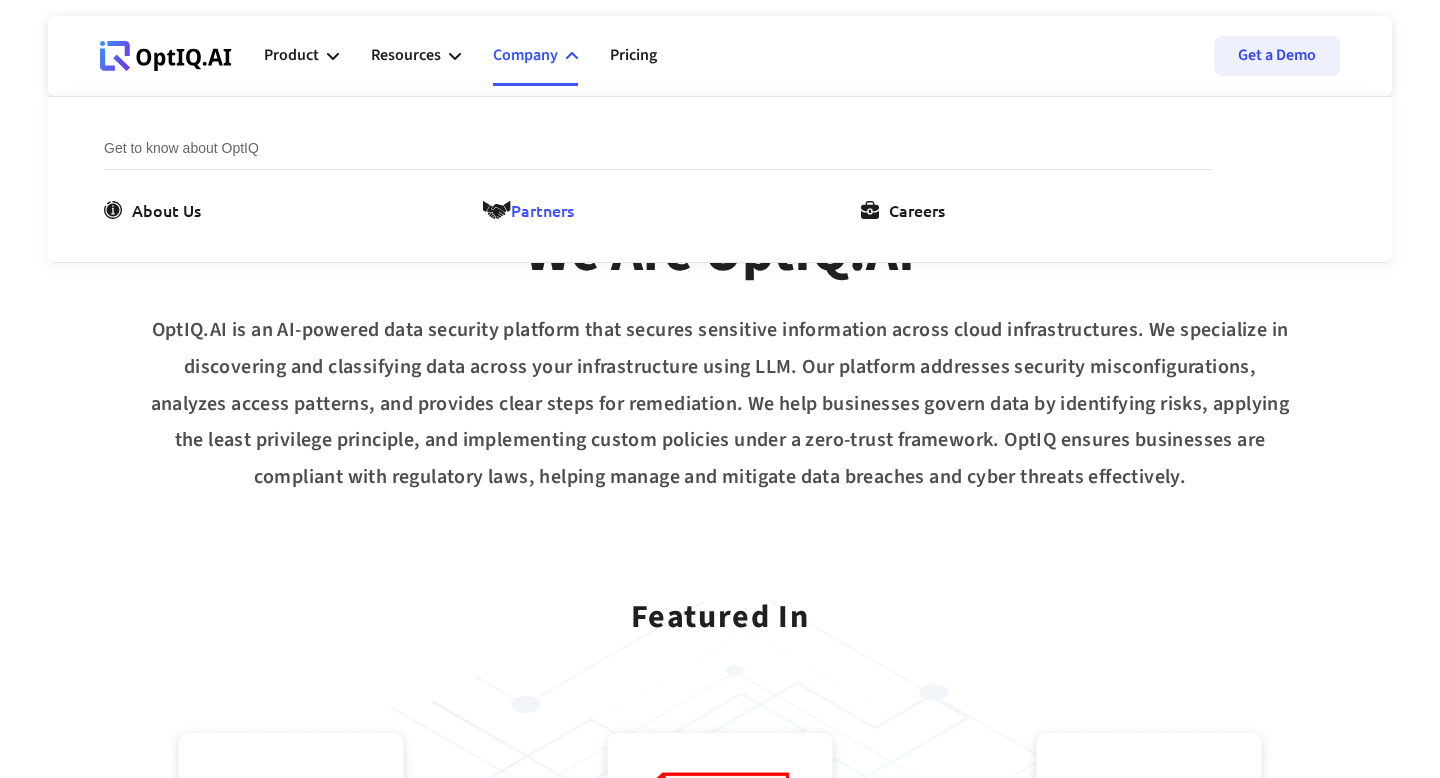 click on "Partners" at bounding box center [542, 210] 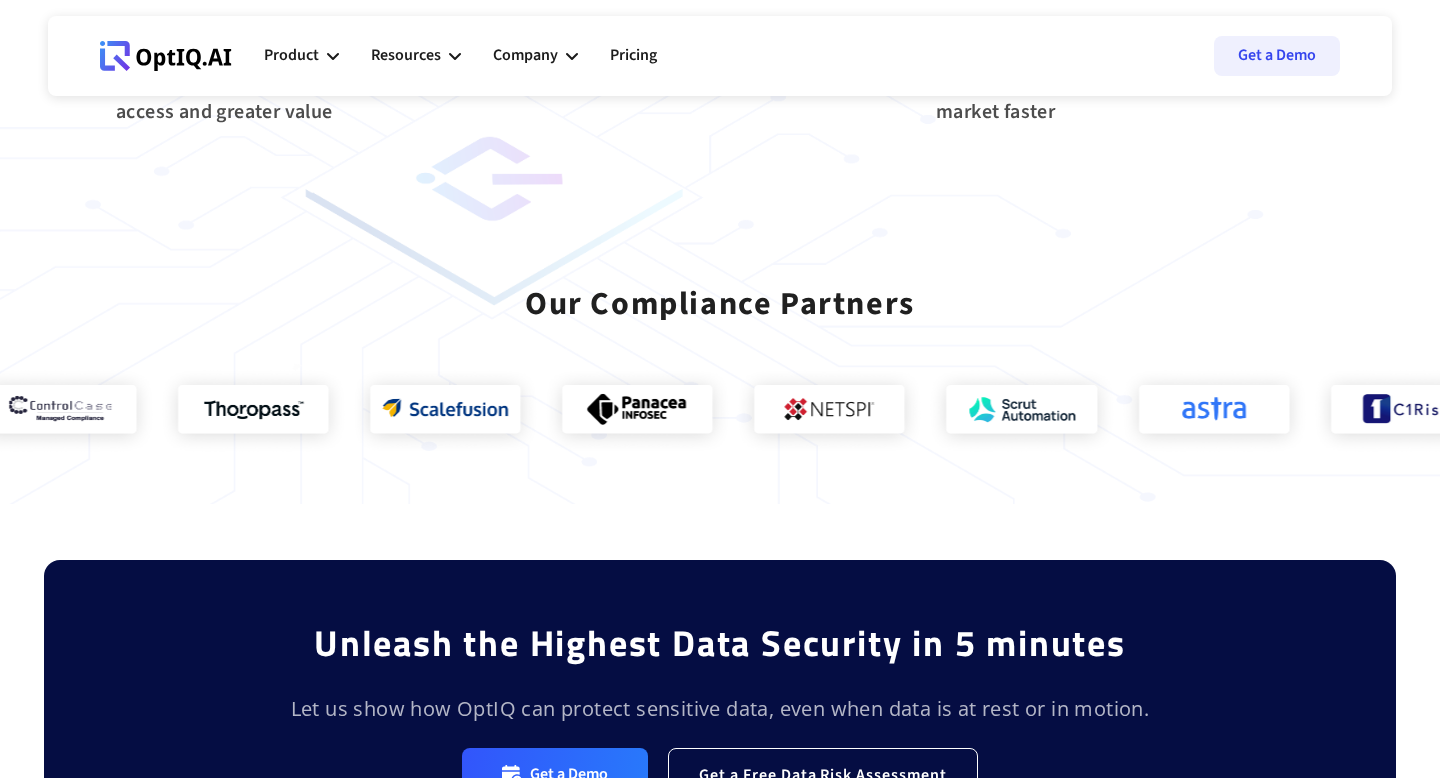 scroll, scrollTop: 1598, scrollLeft: 0, axis: vertical 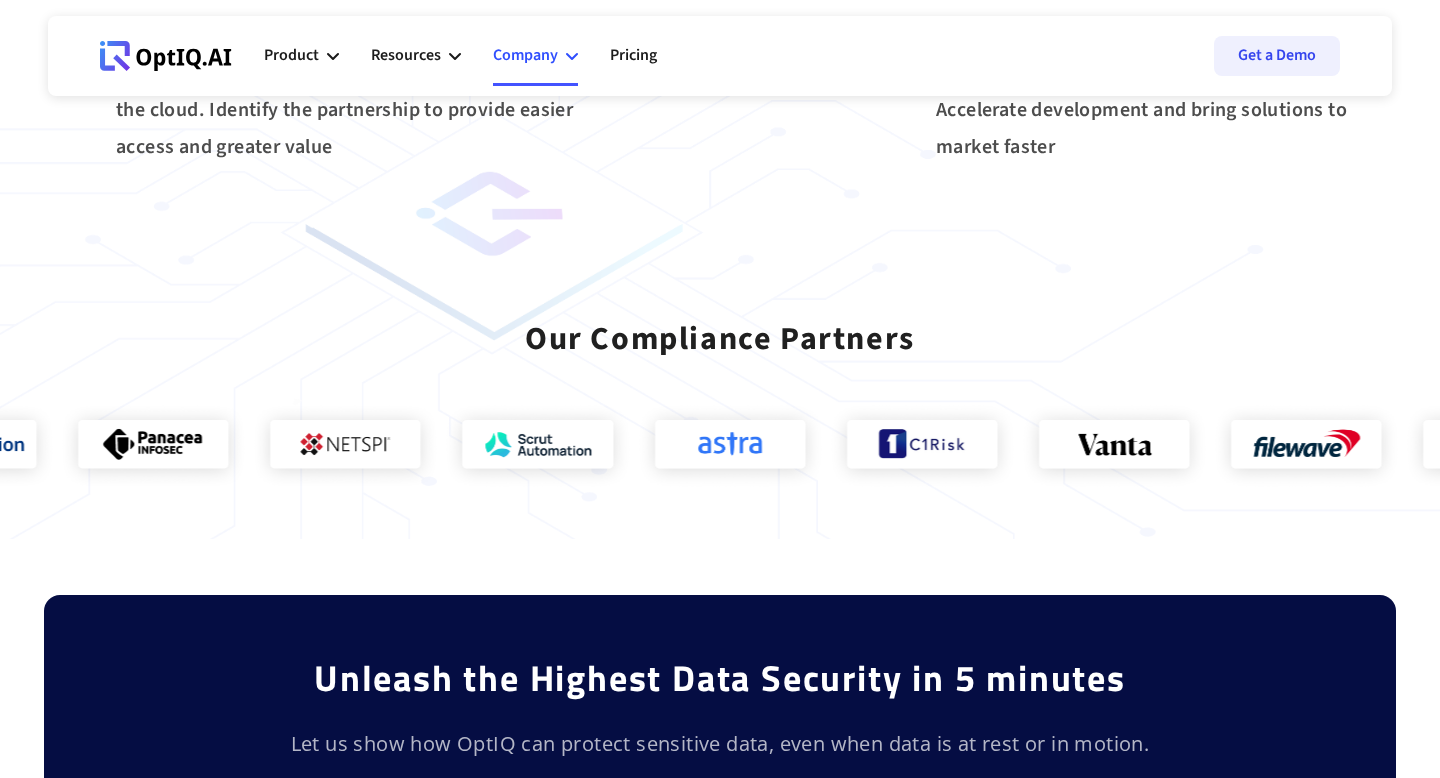 click 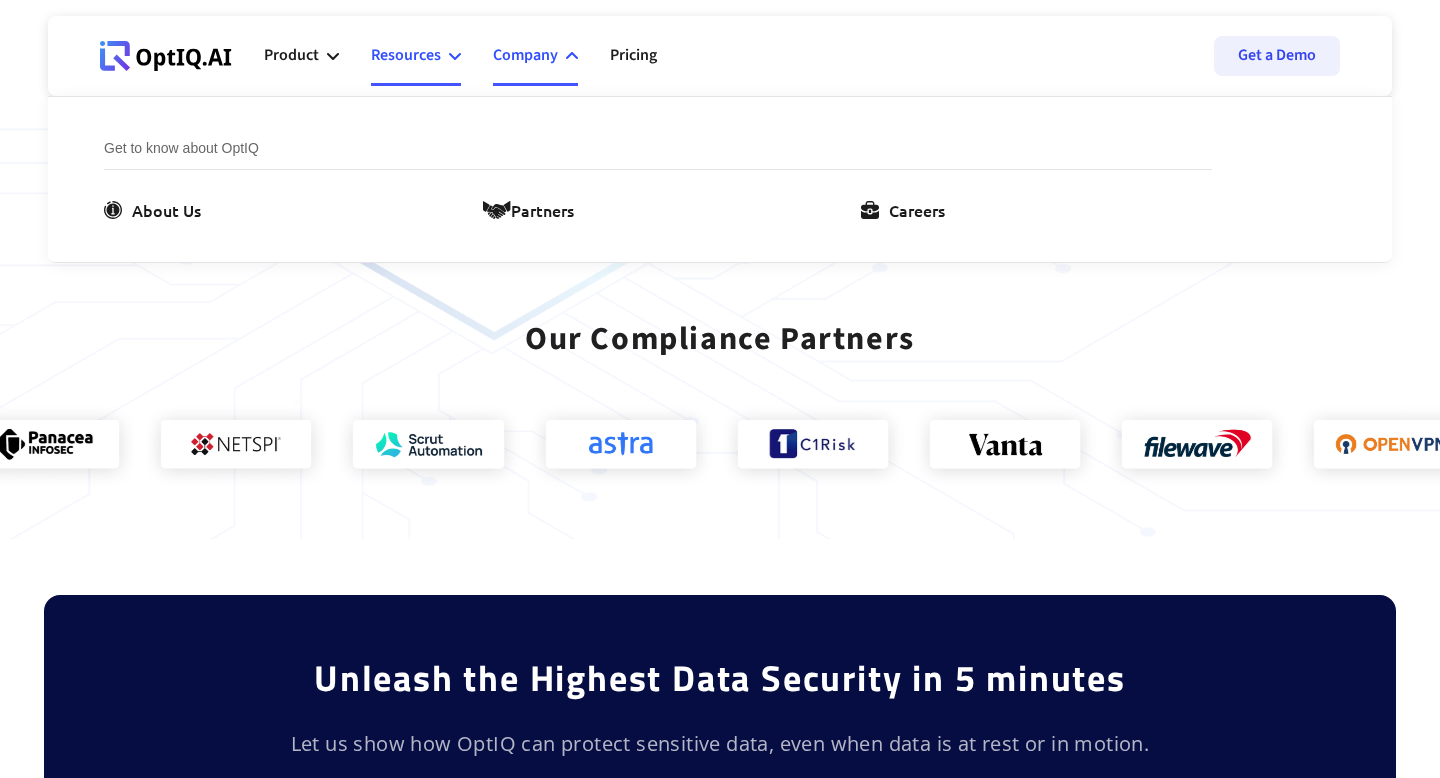 click 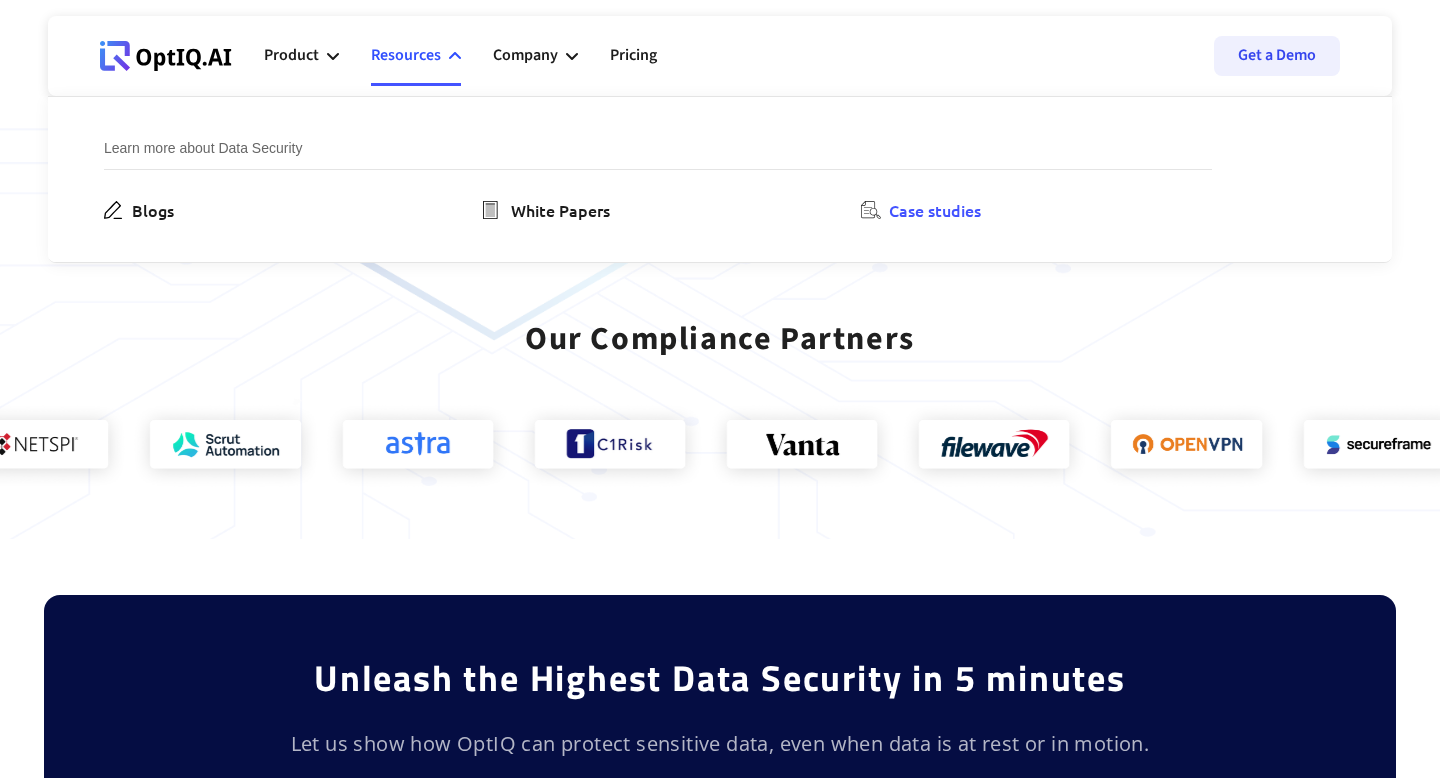 click on "Case studies" at bounding box center (935, 210) 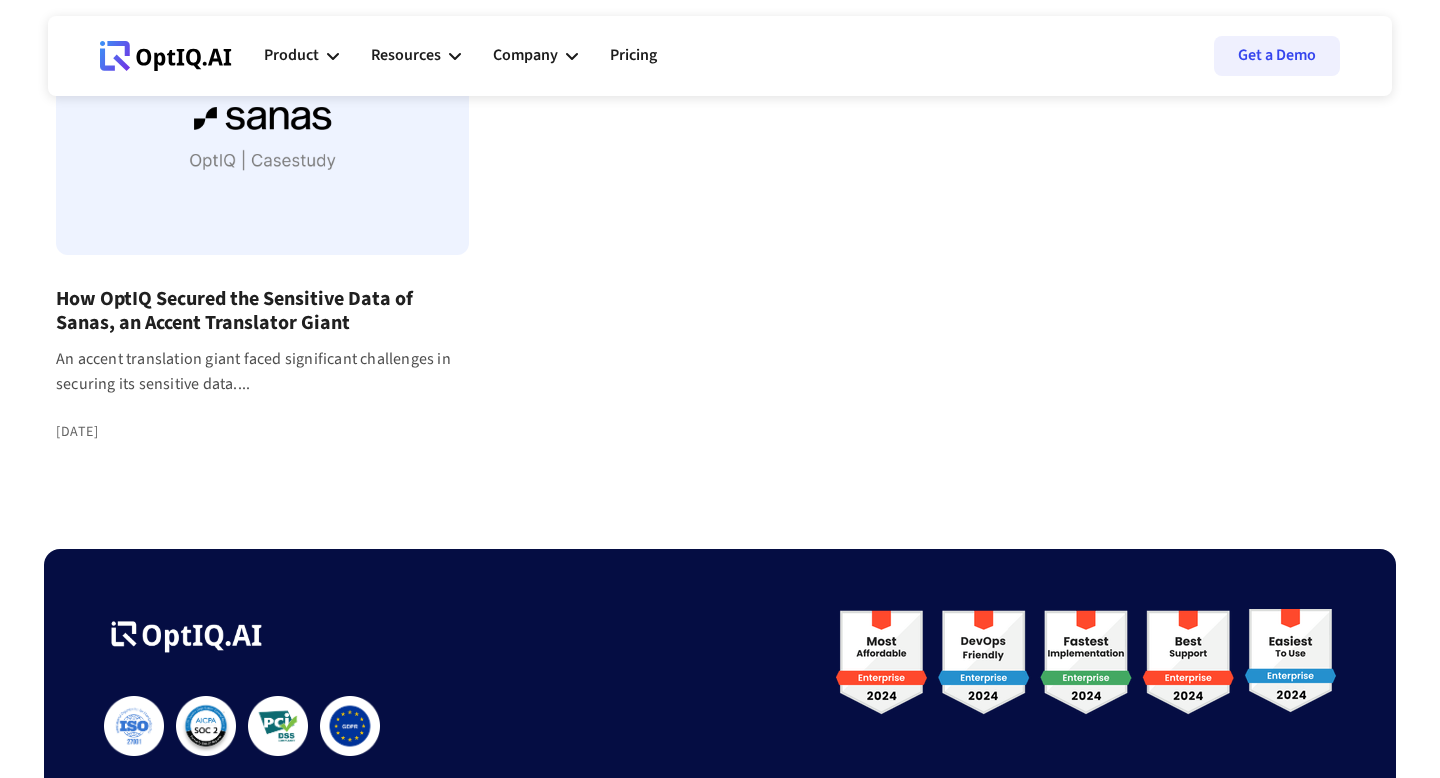 scroll, scrollTop: 0, scrollLeft: 0, axis: both 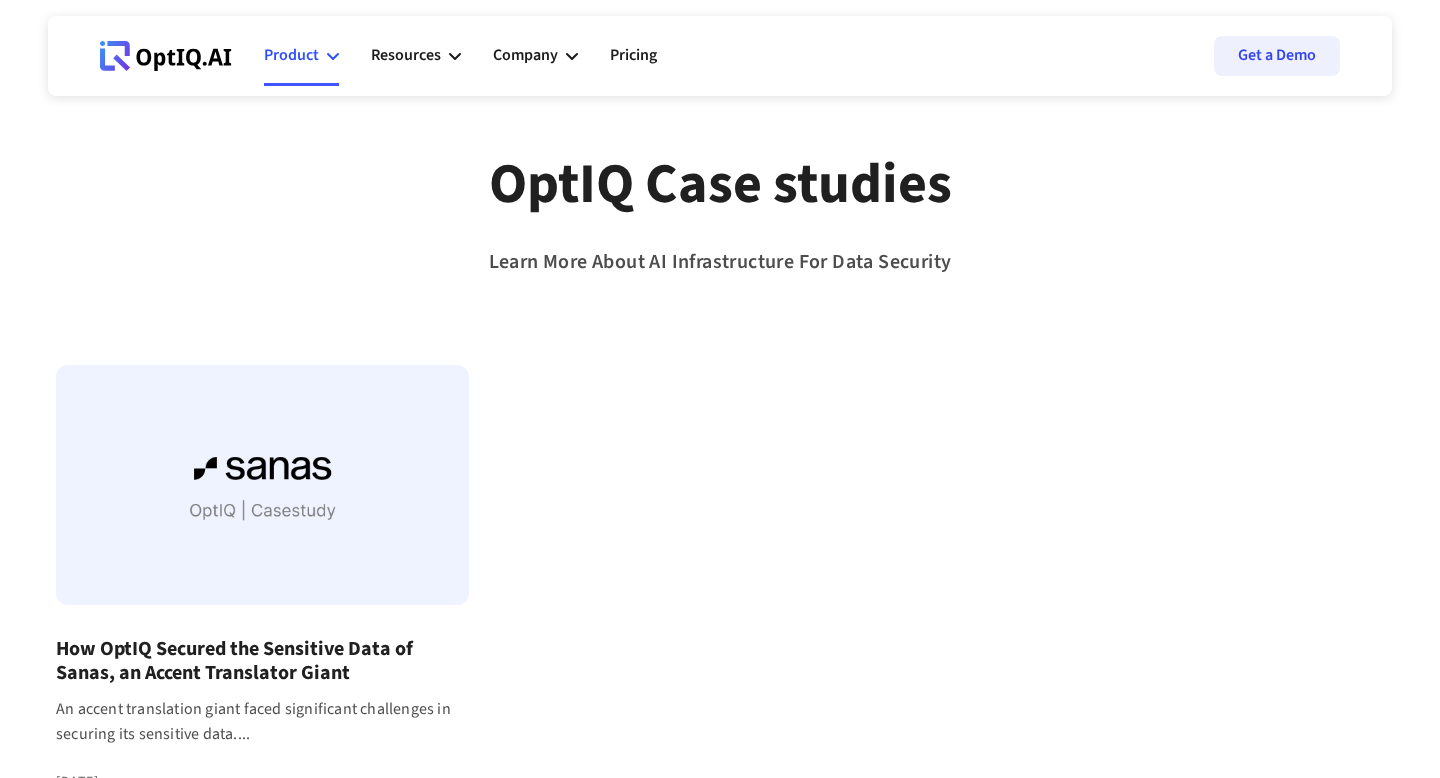 click 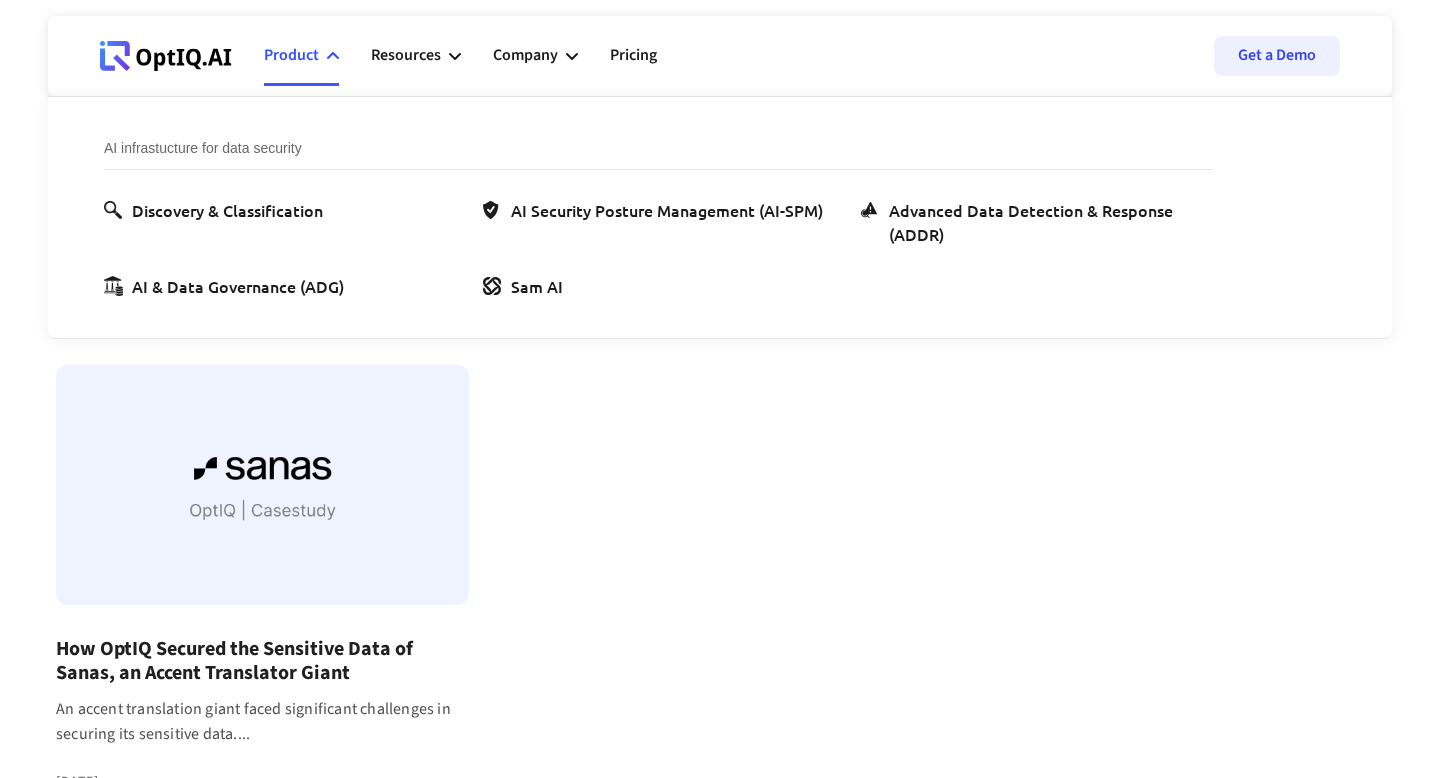 click on "How OptIQ Secured the Sensitive Data of Sanas, an Accent Translator Giant  An accent translation giant faced significant challenges in securing its sensitive data.... Aug 8, 2024" at bounding box center [720, 578] 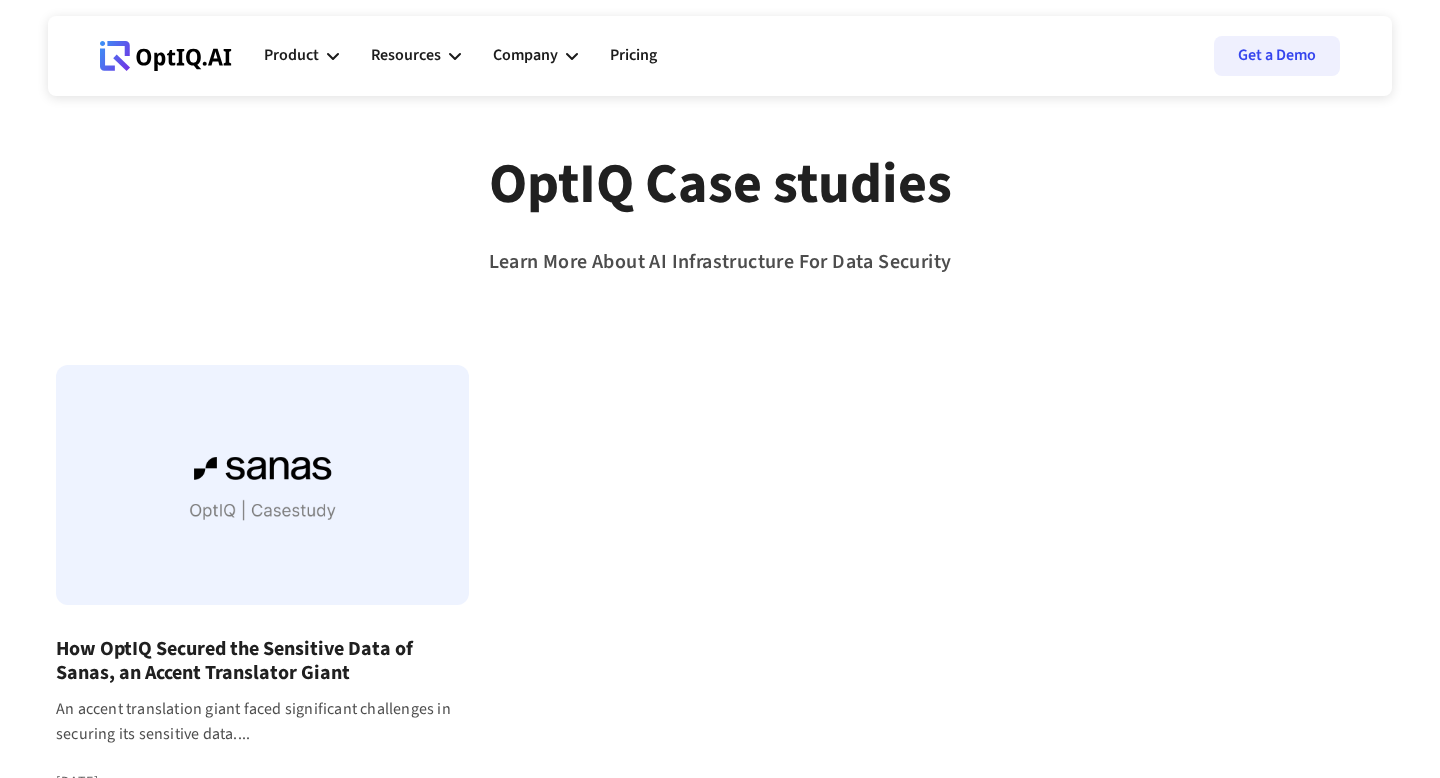 click 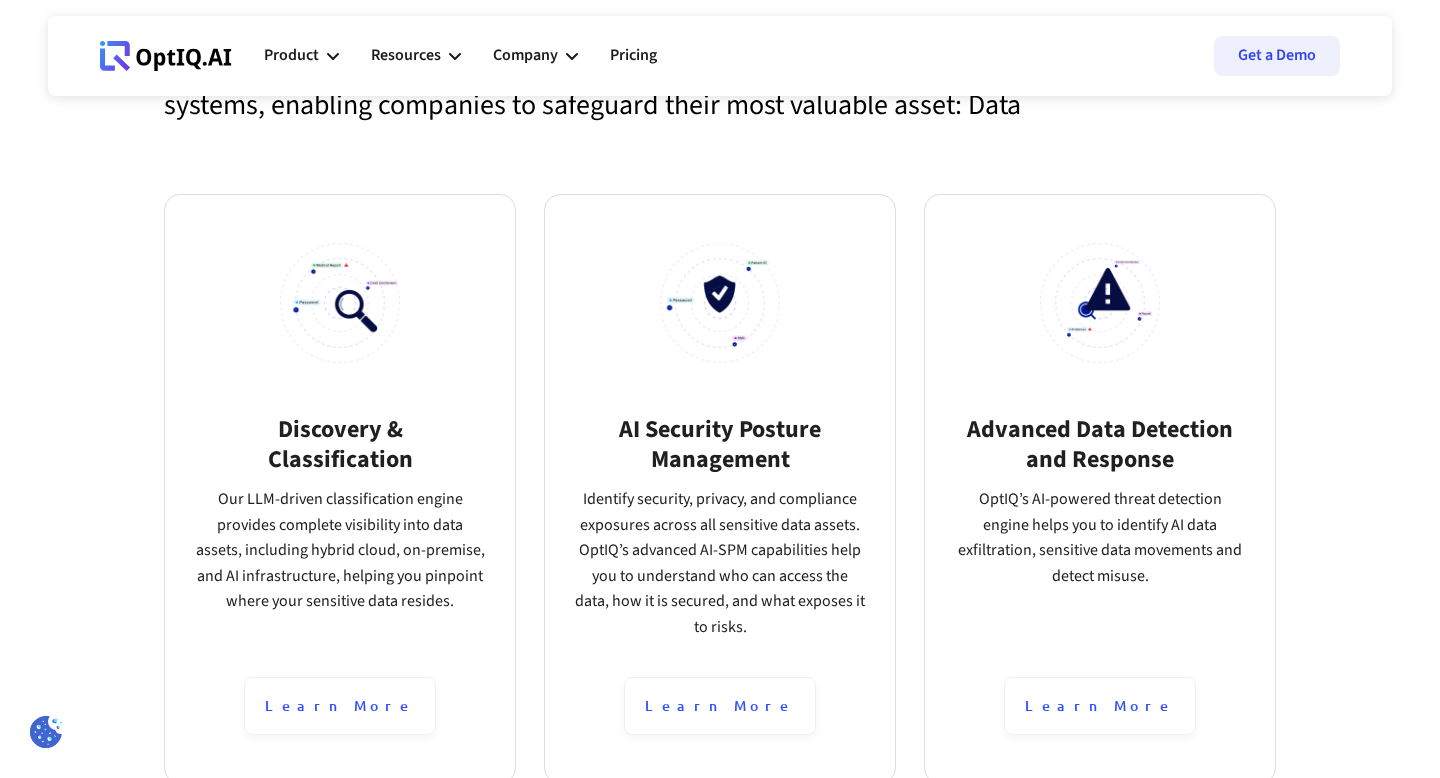 scroll, scrollTop: 1138, scrollLeft: 0, axis: vertical 